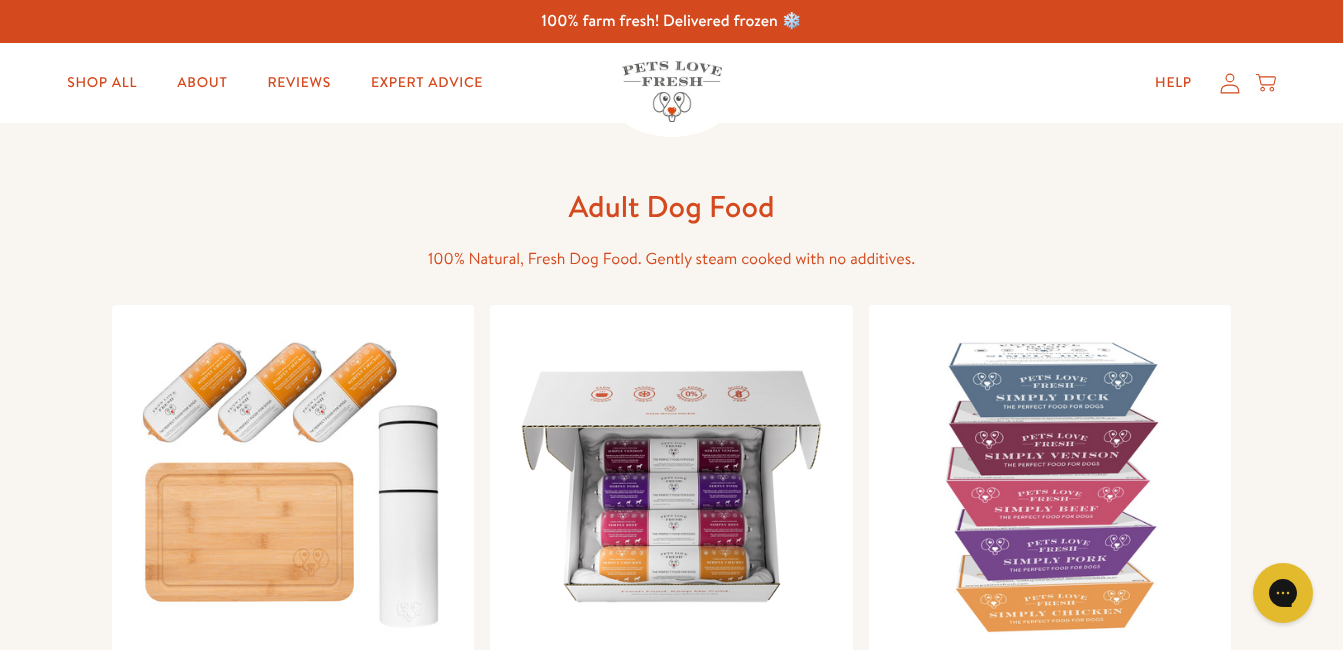 scroll, scrollTop: 0, scrollLeft: 0, axis: both 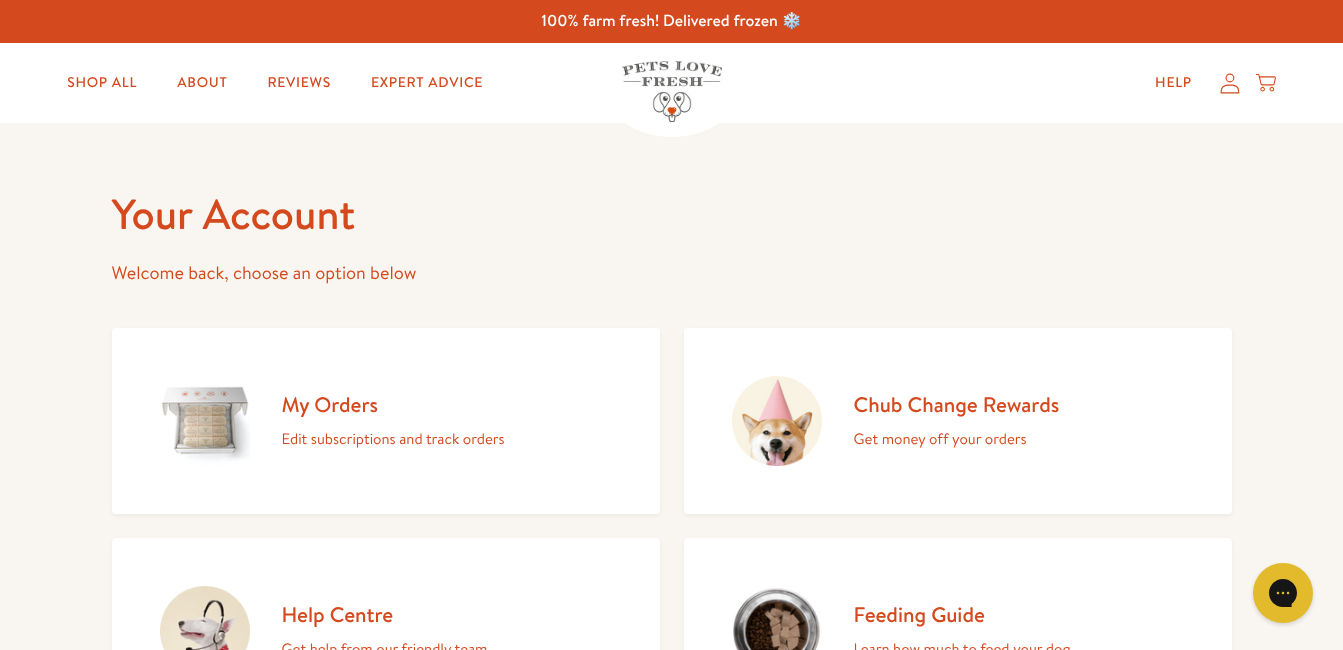 click on "Chub Change Rewards" at bounding box center [957, 404] 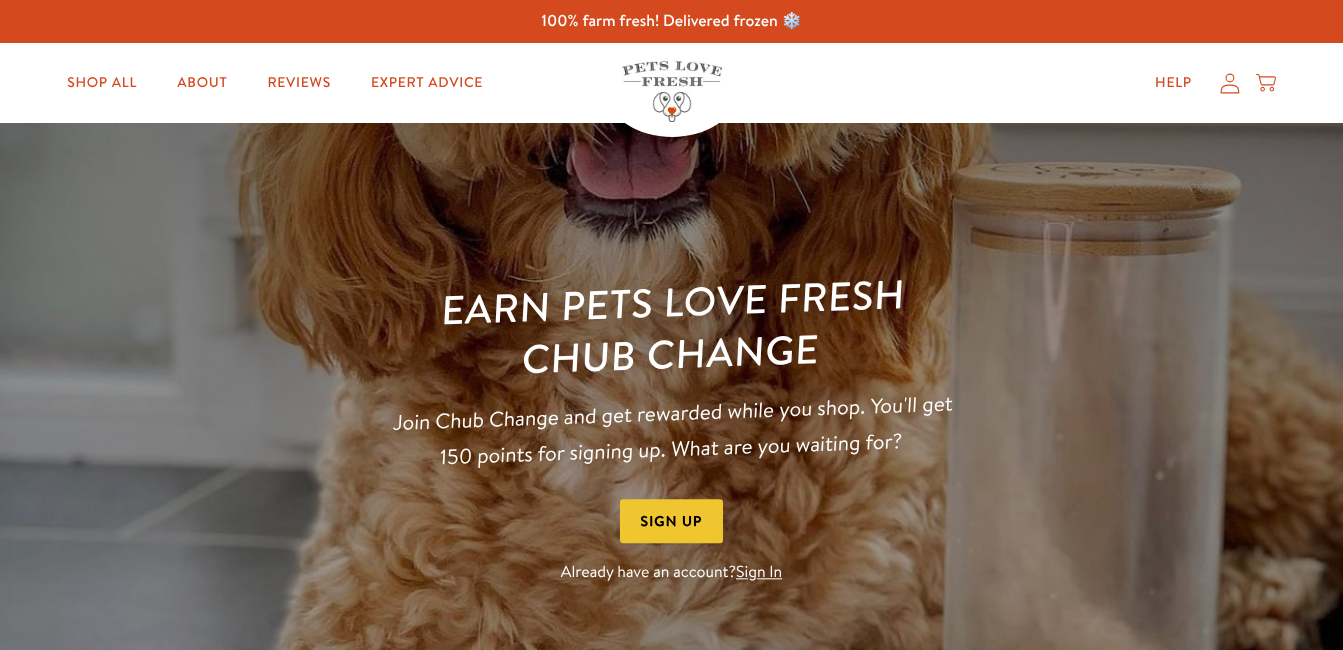 scroll, scrollTop: 0, scrollLeft: 0, axis: both 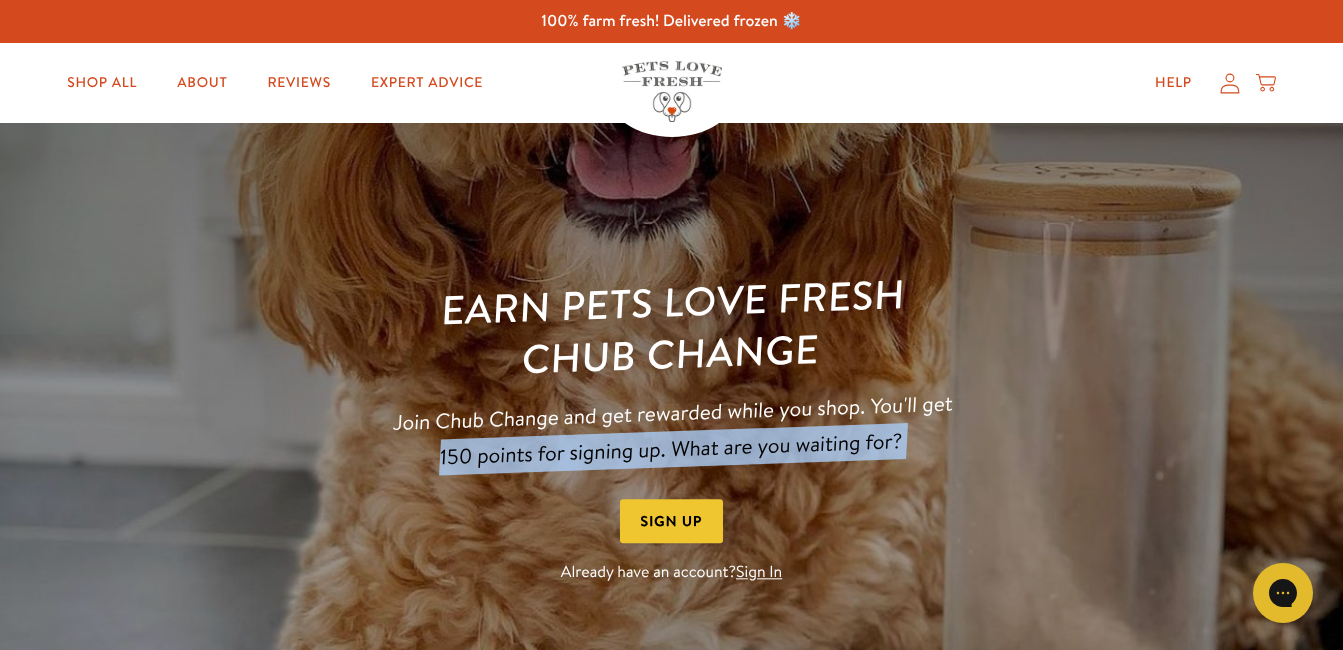 drag, startPoint x: 0, startPoint y: 0, endPoint x: 998, endPoint y: 434, distance: 1088.2831 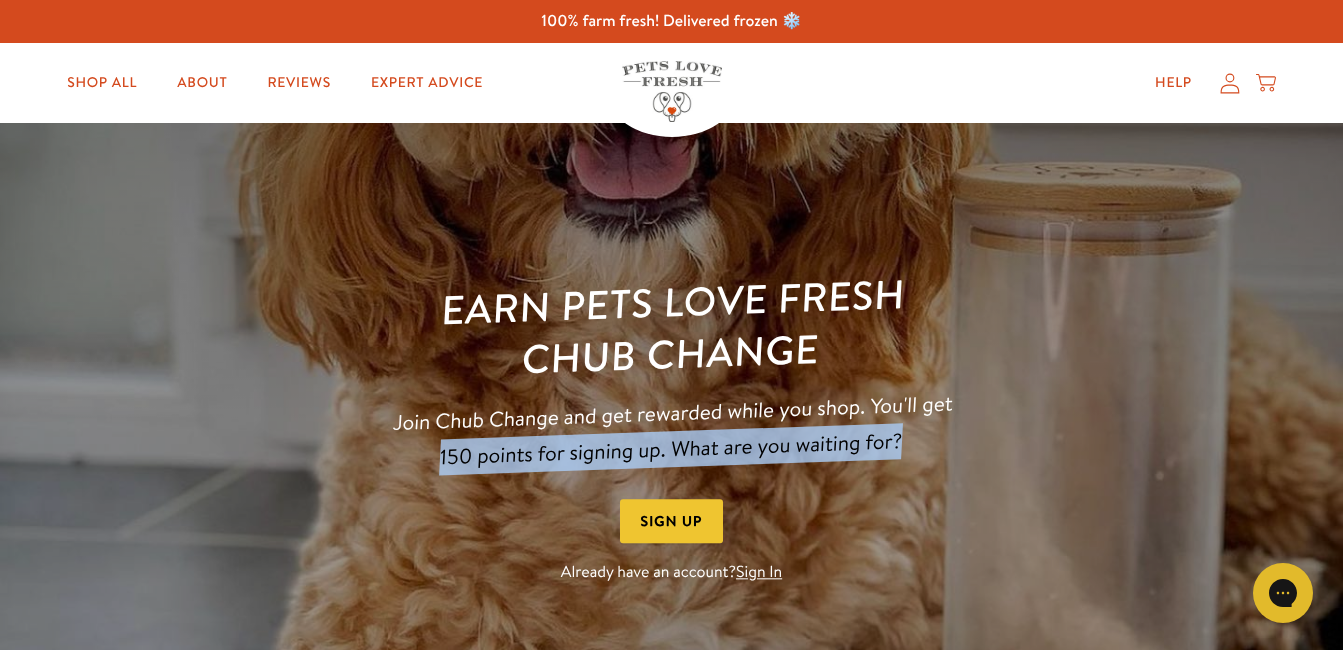 click on "Sign In" at bounding box center [759, 573] 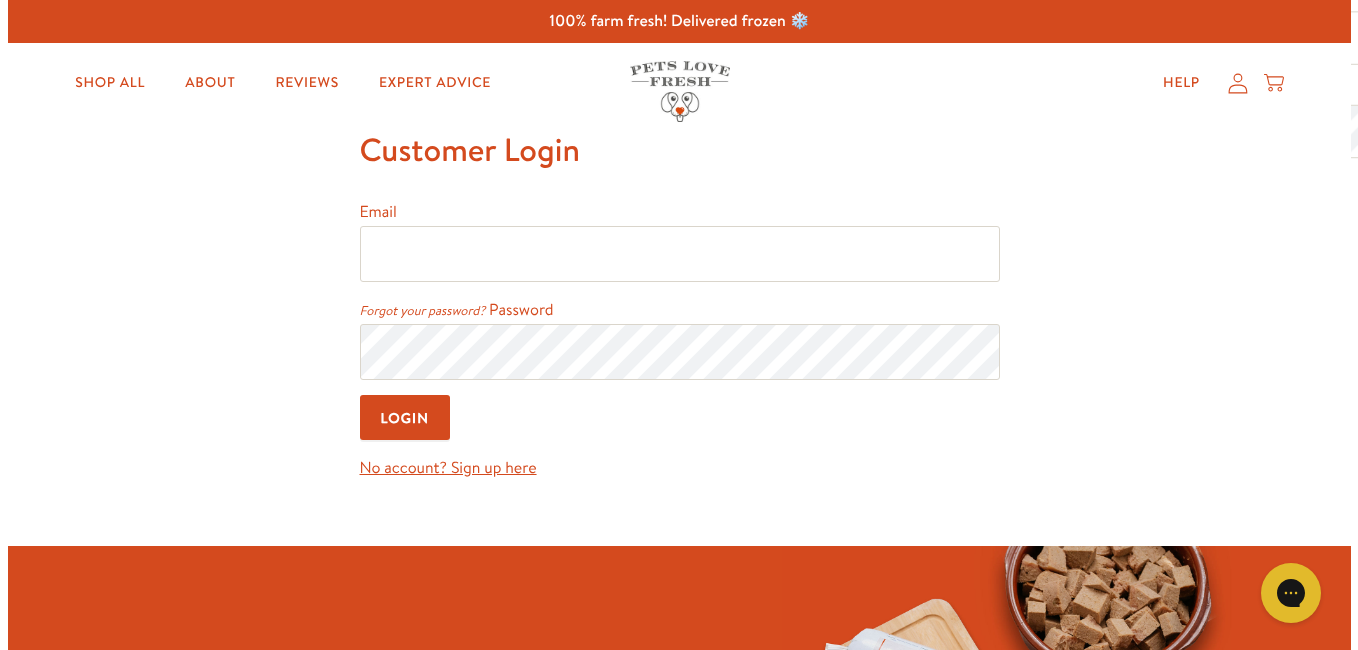 scroll, scrollTop: 0, scrollLeft: 0, axis: both 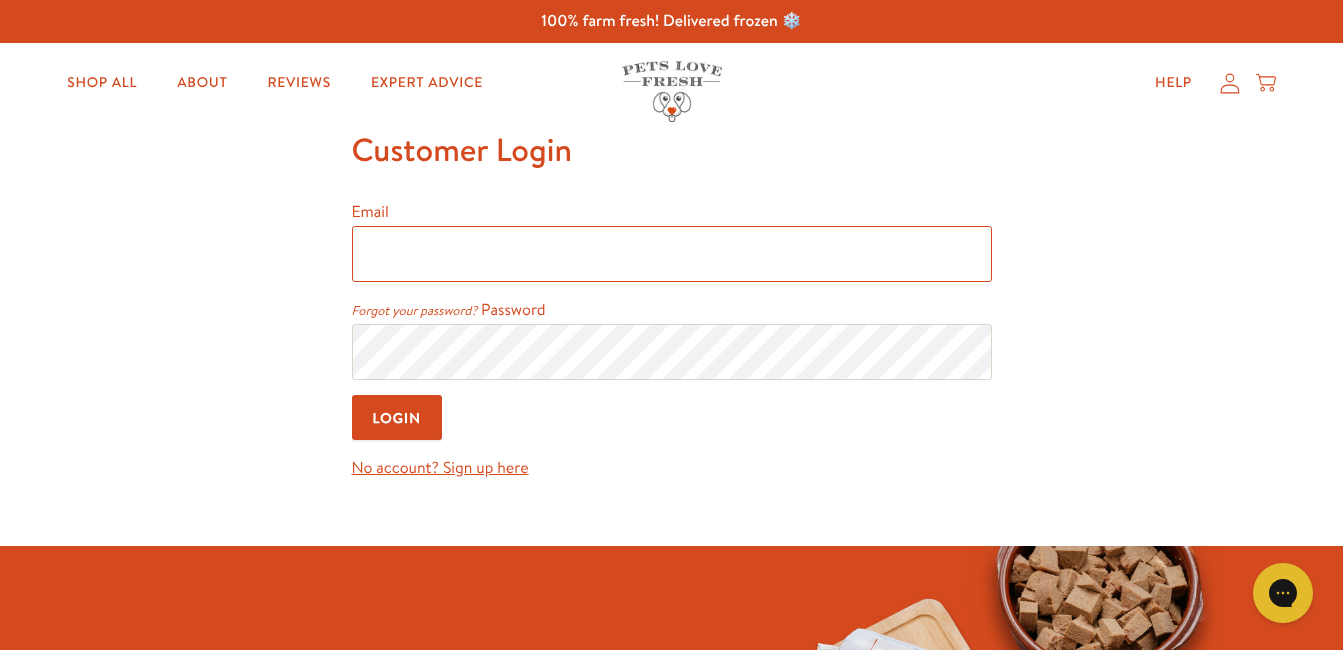 type on "[EMAIL]" 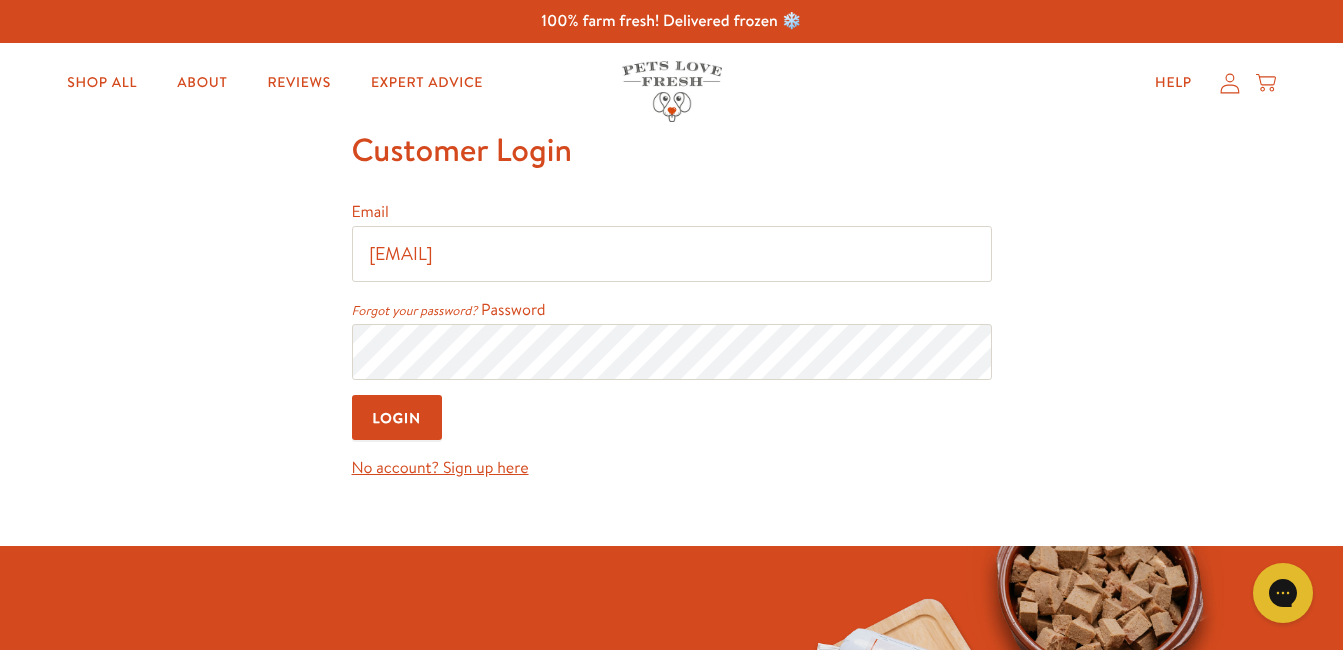 click on "Login" at bounding box center [397, 417] 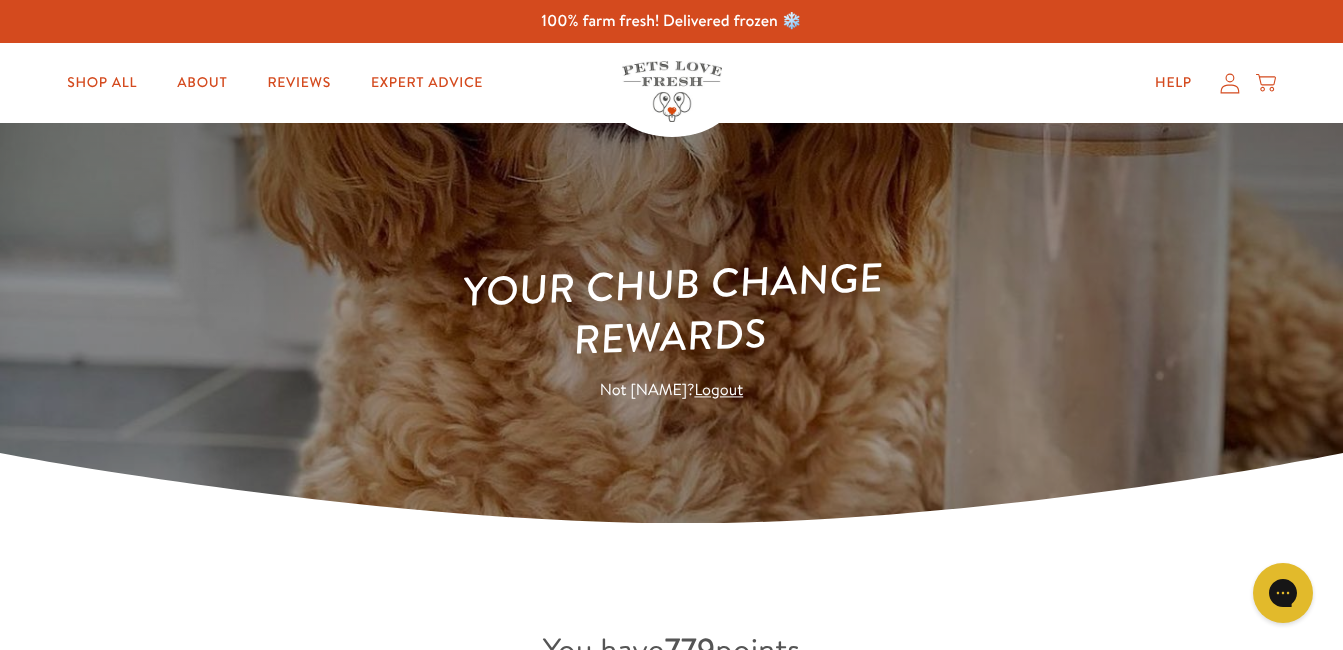 scroll, scrollTop: 0, scrollLeft: 0, axis: both 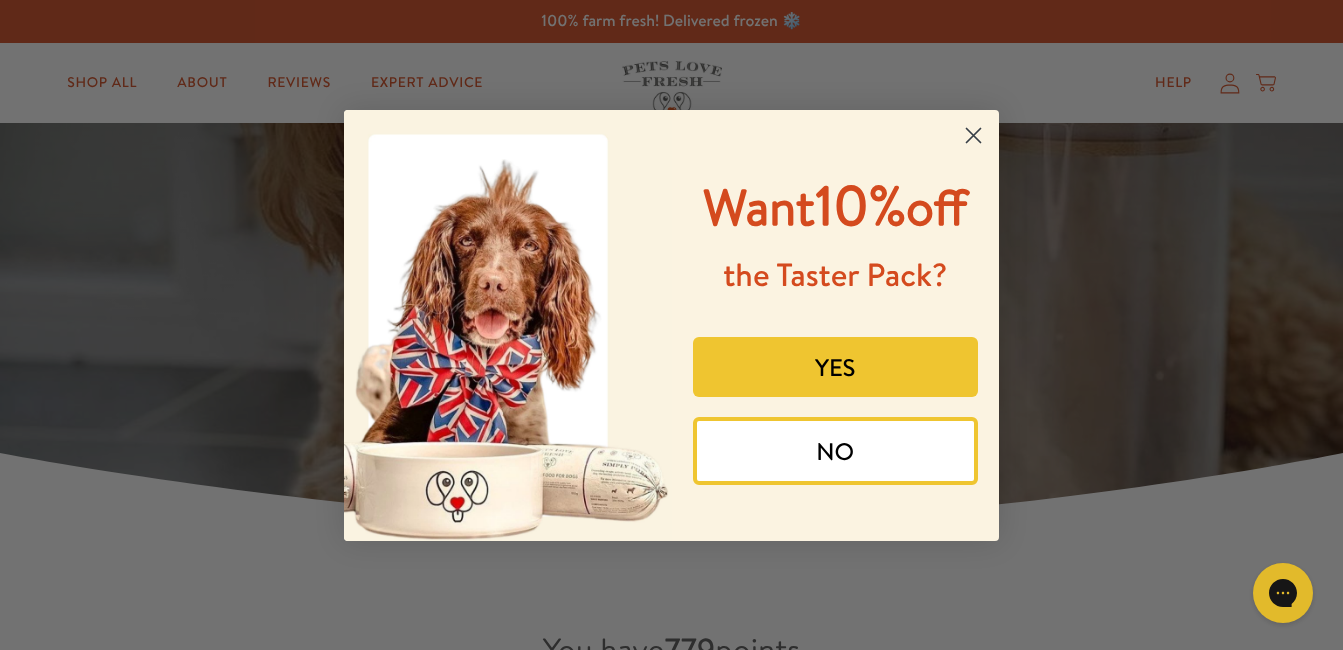 click on "Want  10%  off the Taster Pack? YES NO Submit" at bounding box center (671, 325) 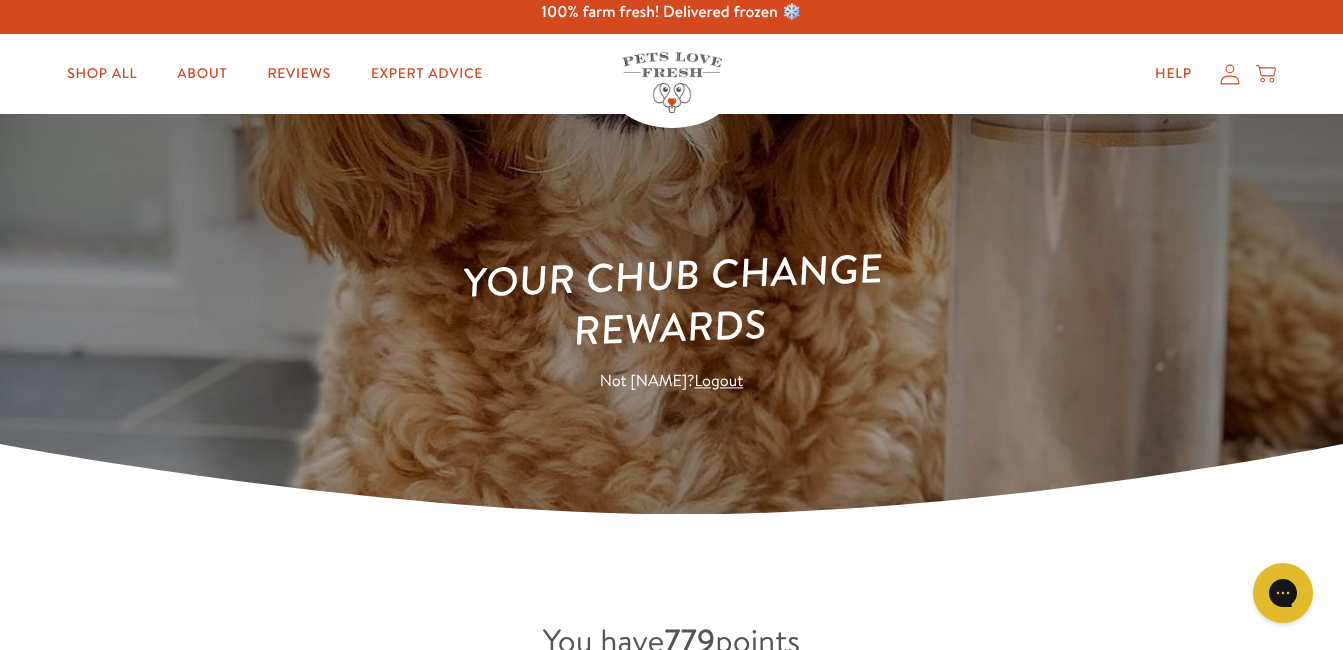 scroll, scrollTop: 0, scrollLeft: 0, axis: both 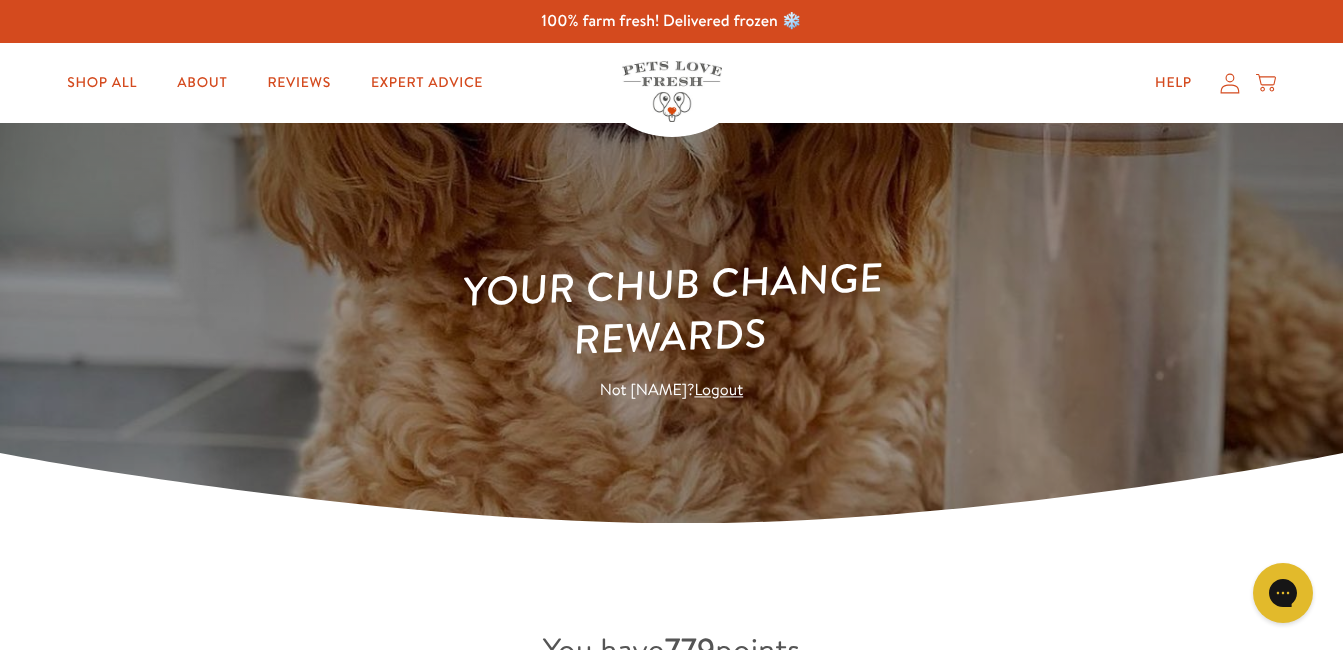 click 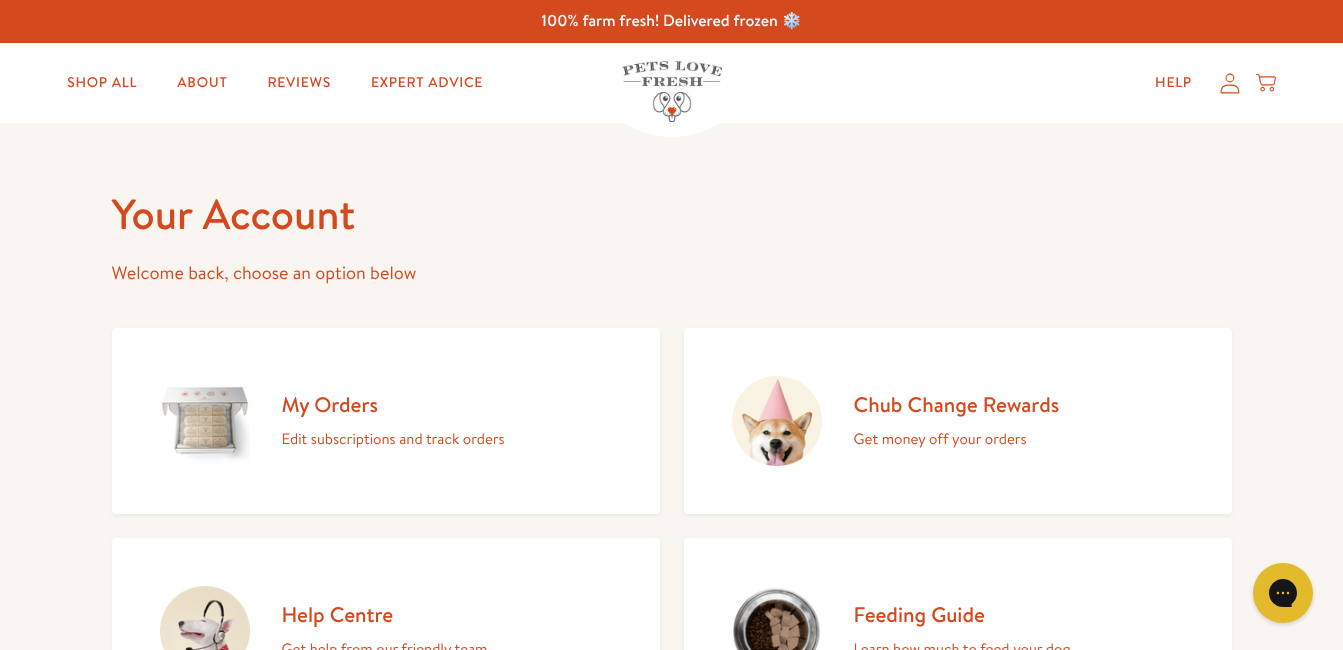 scroll, scrollTop: 0, scrollLeft: 0, axis: both 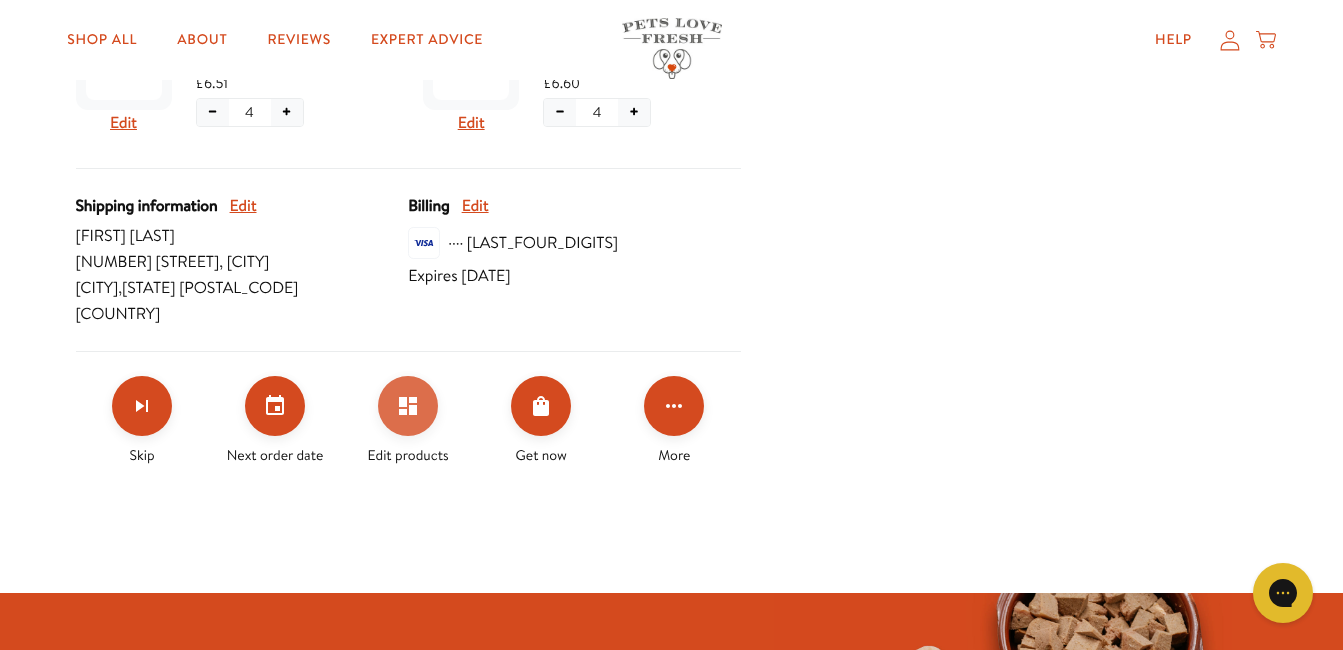 click 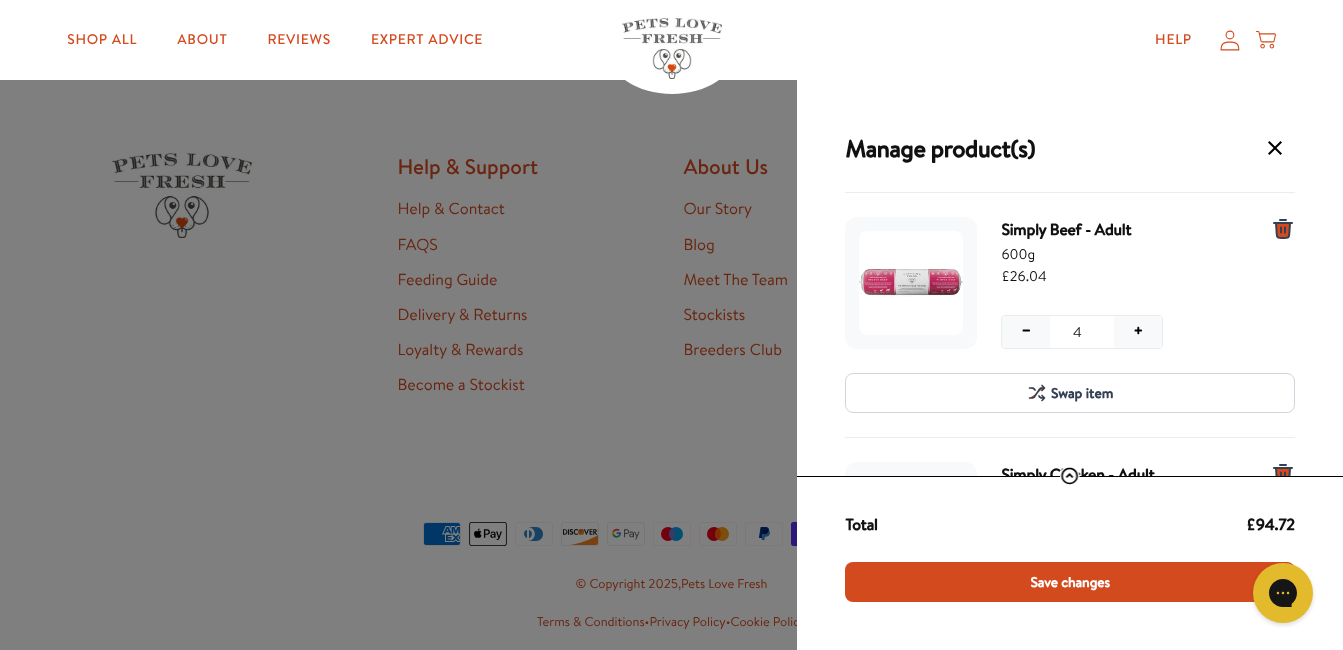 scroll, scrollTop: 1768, scrollLeft: 0, axis: vertical 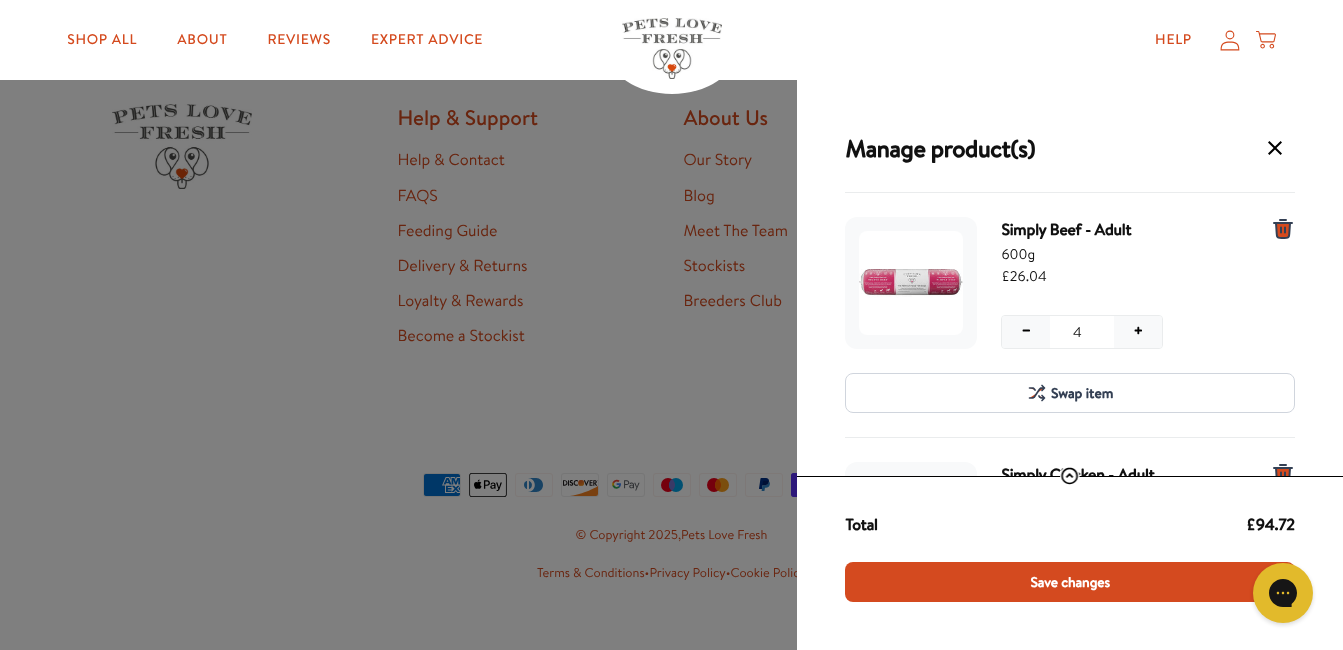 click 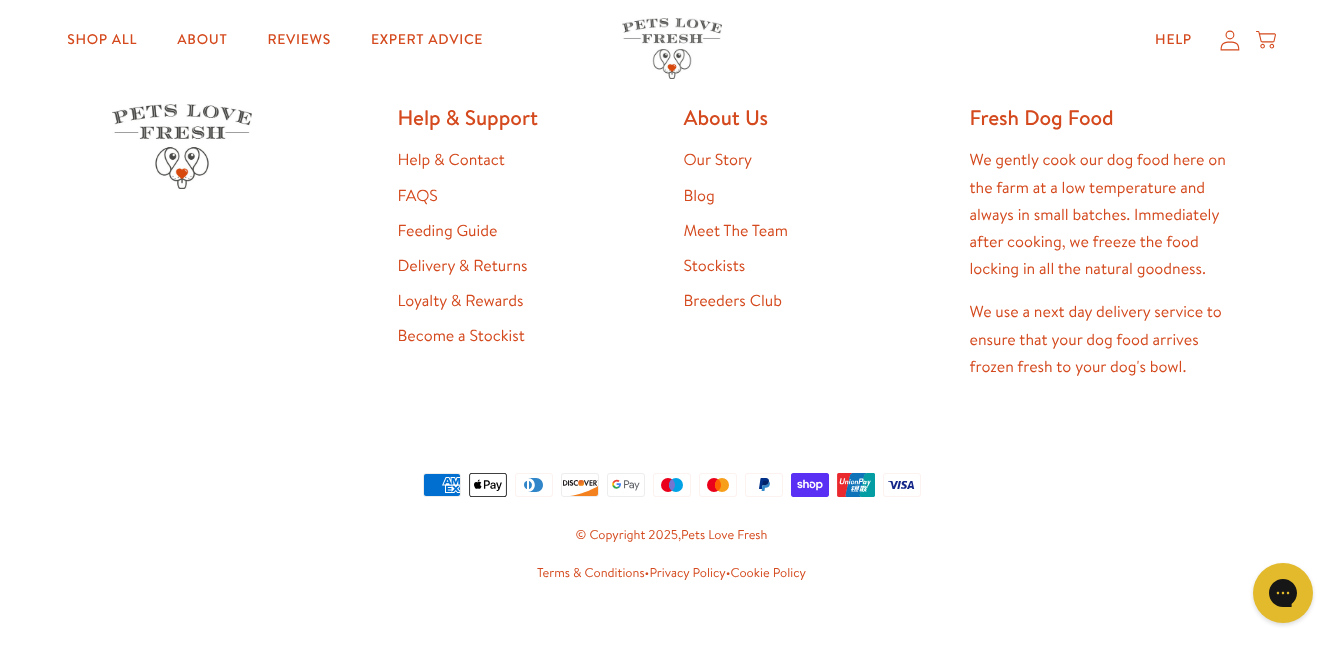 scroll, scrollTop: 1200, scrollLeft: 0, axis: vertical 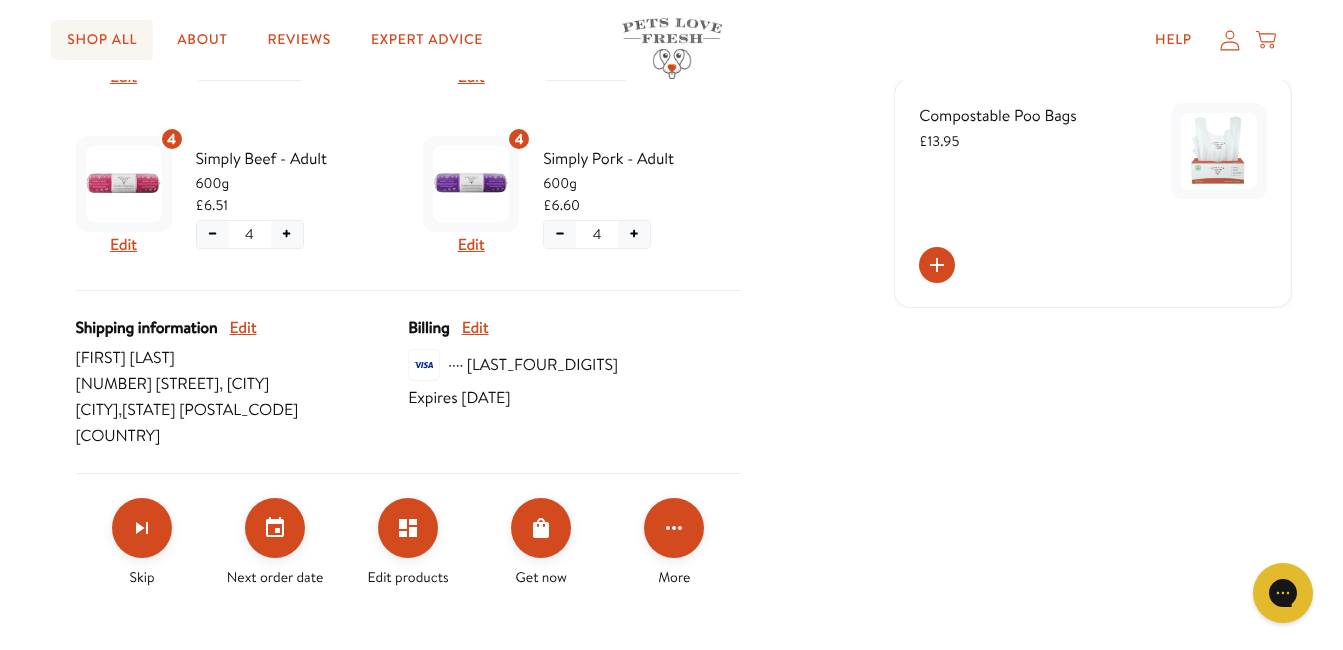 click on "Shop All" at bounding box center [102, 40] 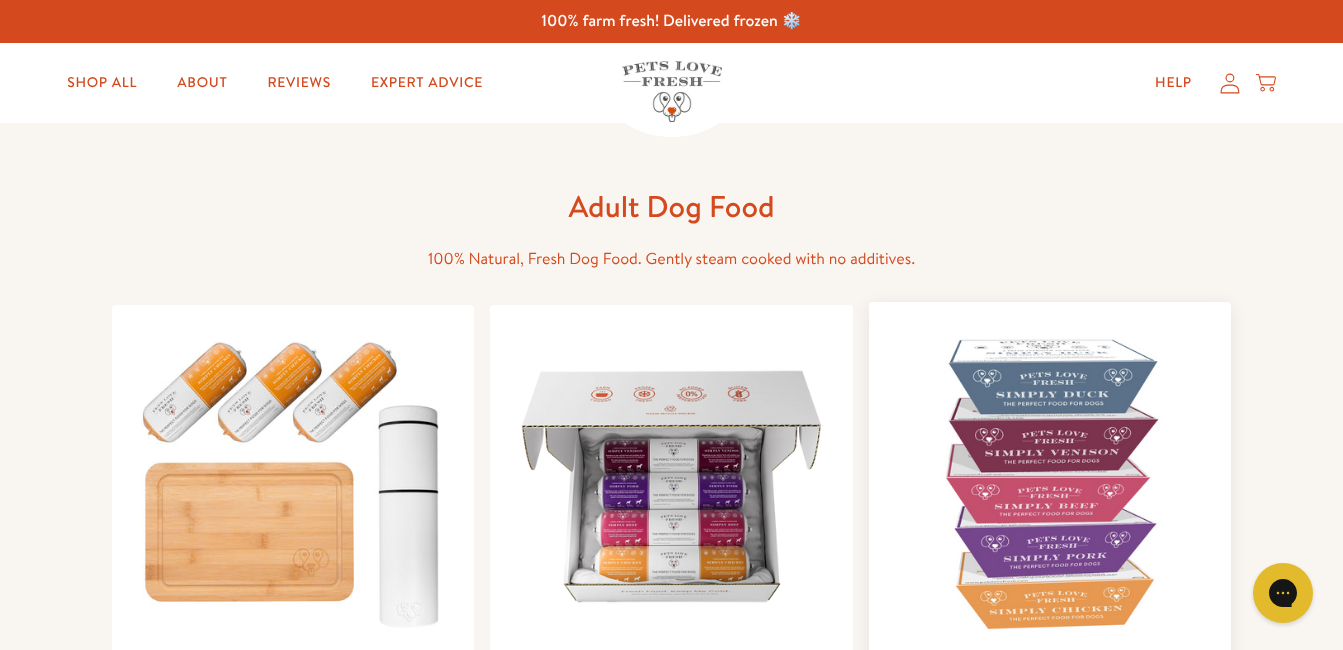 scroll, scrollTop: 0, scrollLeft: 0, axis: both 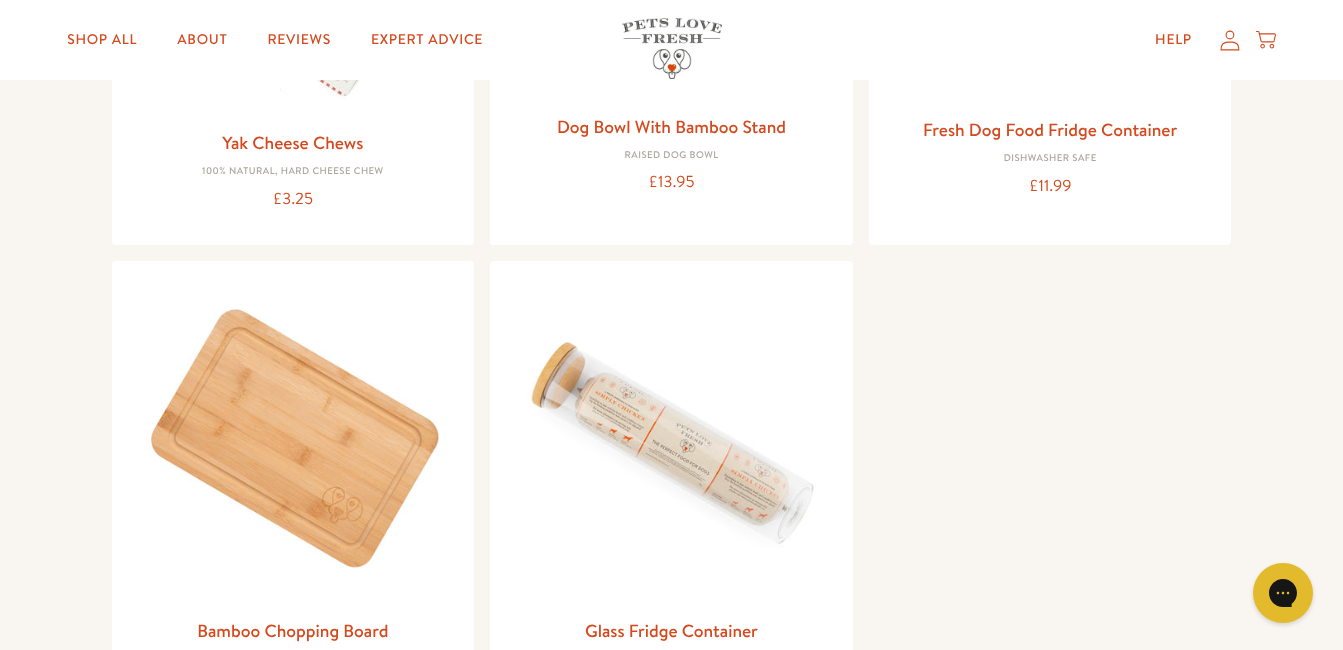 click 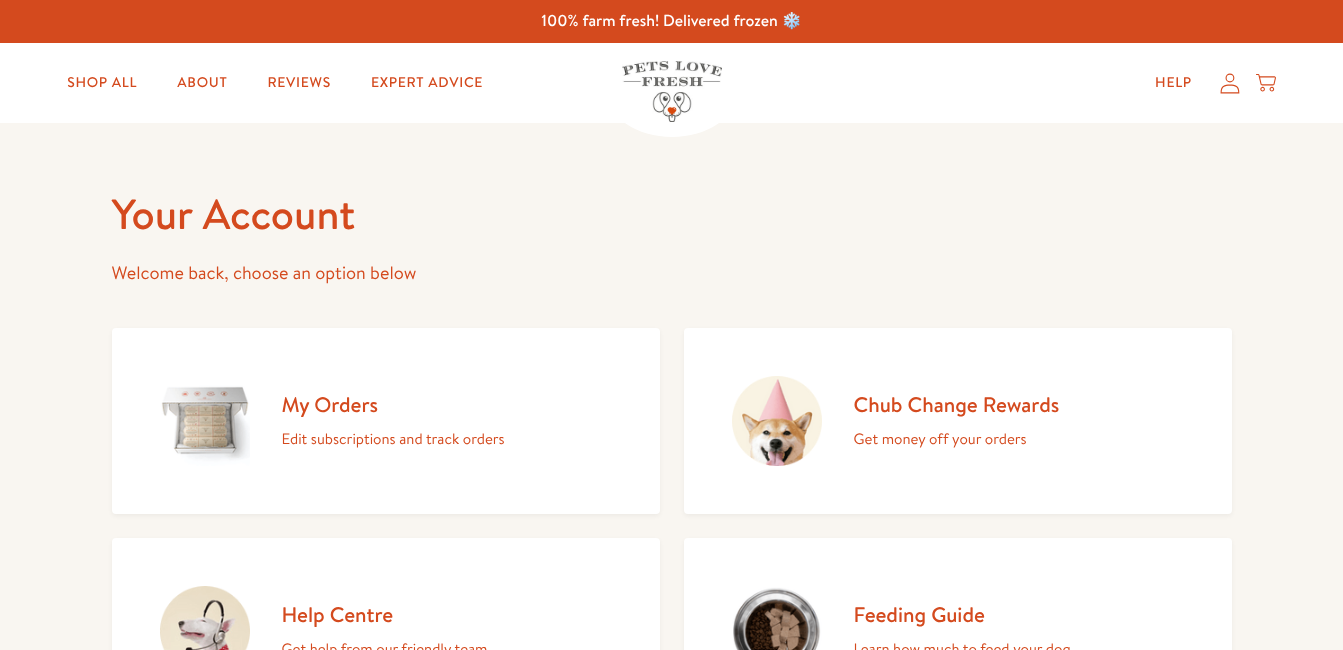 scroll, scrollTop: 0, scrollLeft: 0, axis: both 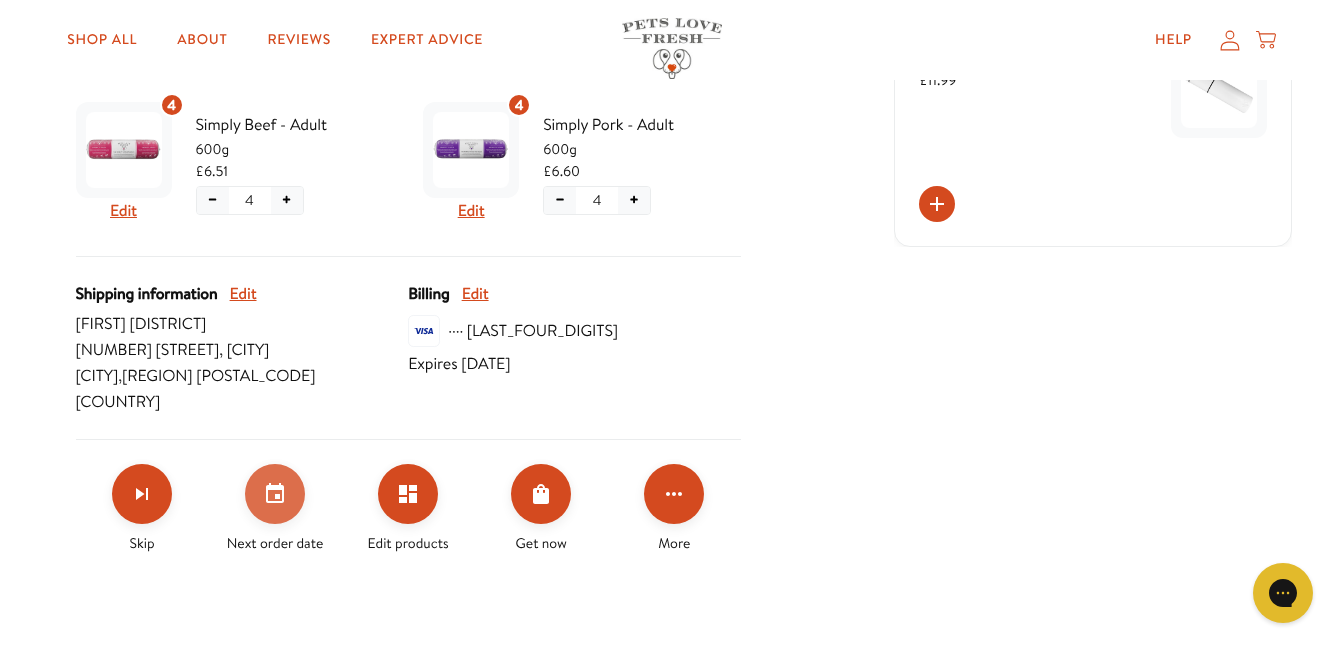 click 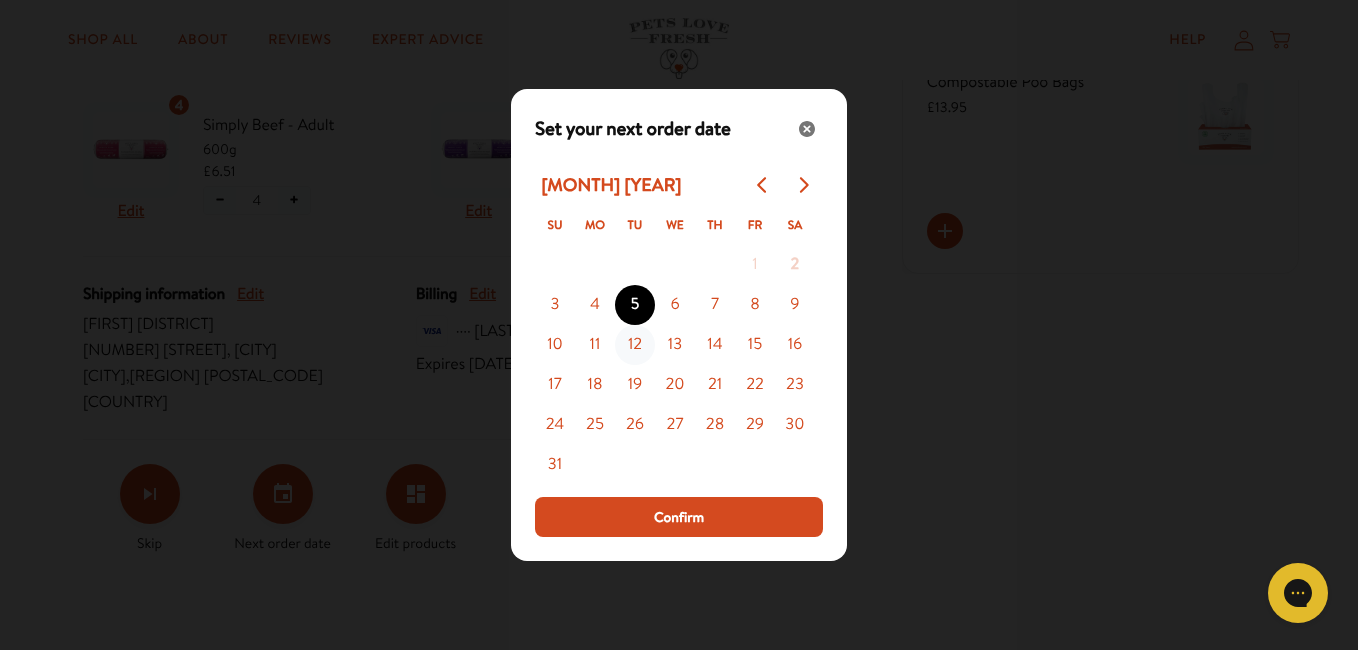 click on "12" at bounding box center [635, 345] 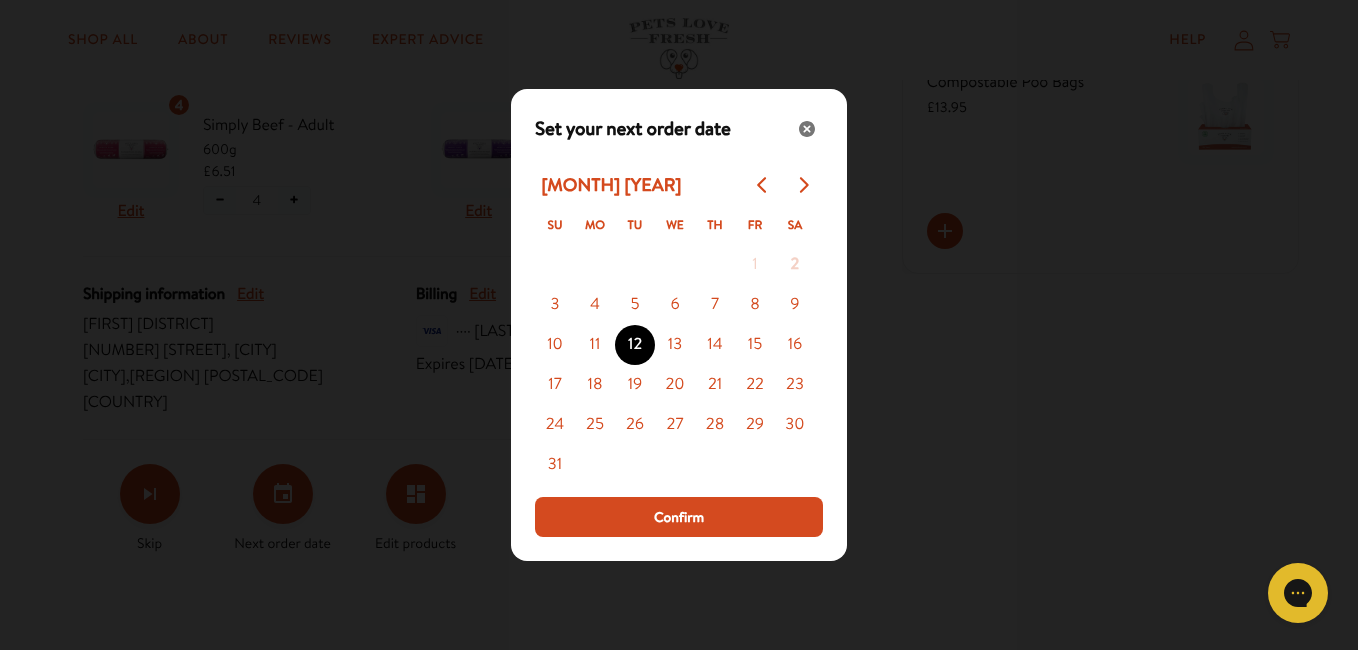 click on "12" at bounding box center [635, 345] 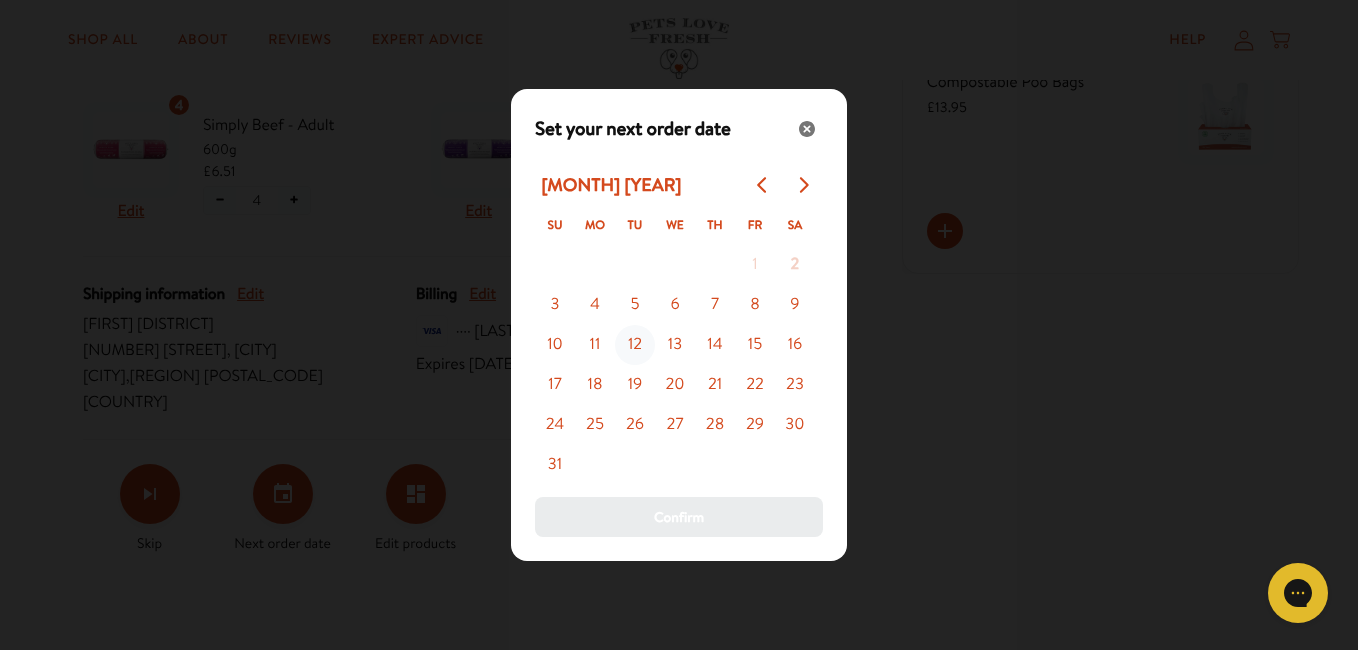 click on "12" at bounding box center (635, 345) 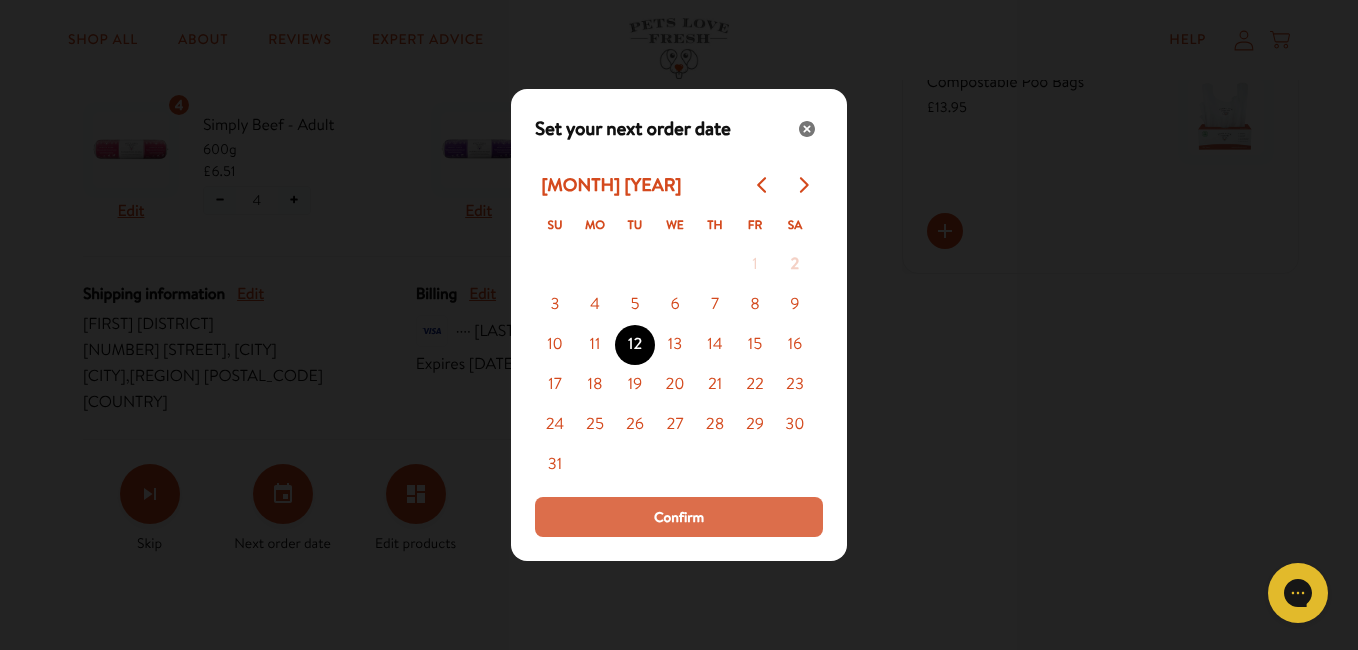 click on "Confirm" at bounding box center (679, 517) 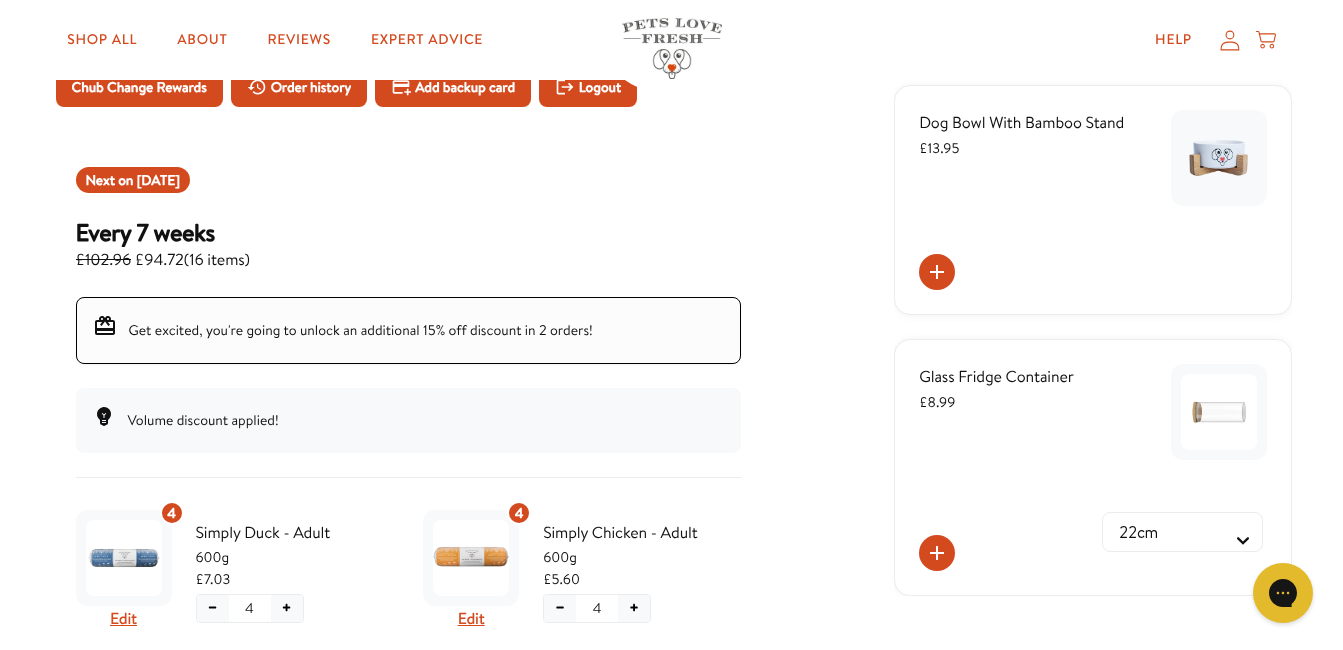 scroll, scrollTop: 174, scrollLeft: 0, axis: vertical 